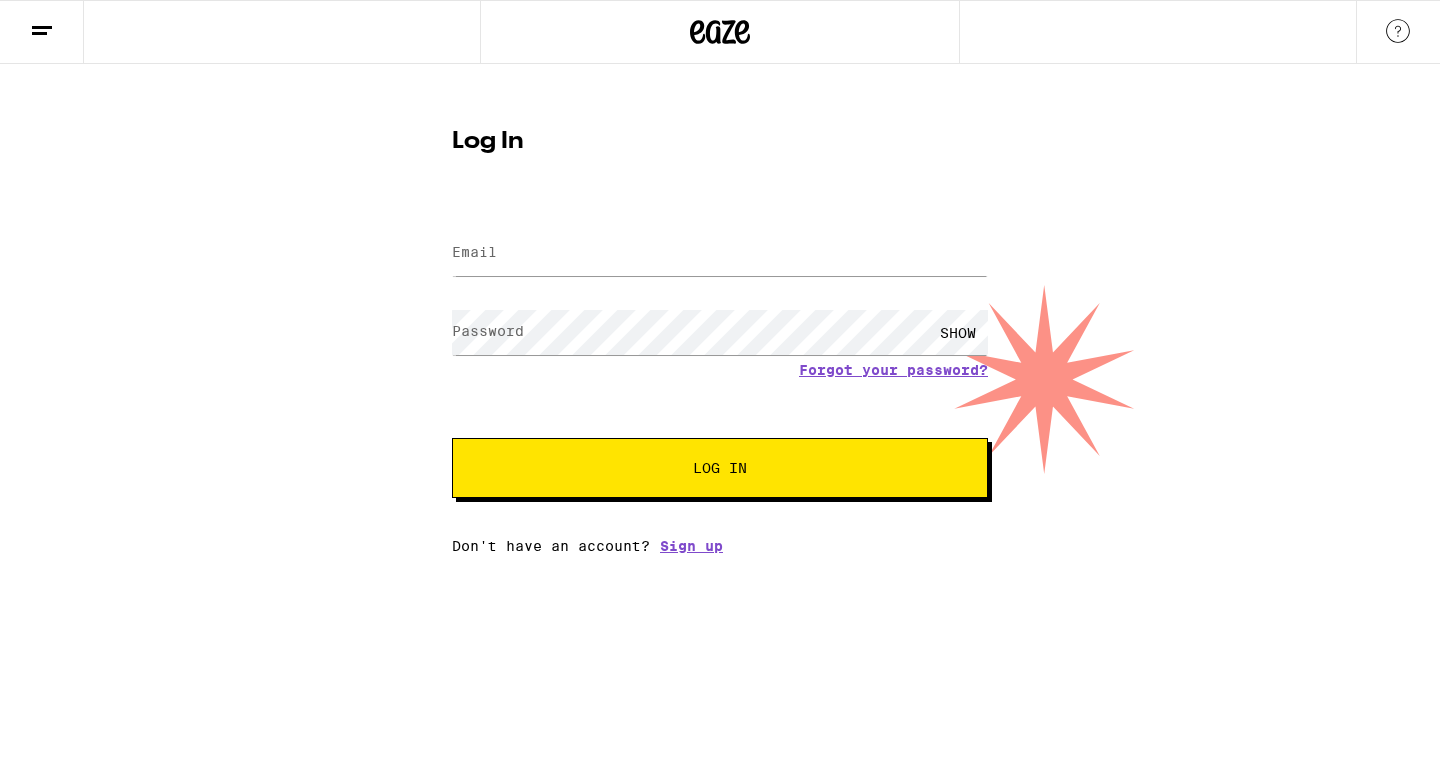 scroll, scrollTop: 0, scrollLeft: 0, axis: both 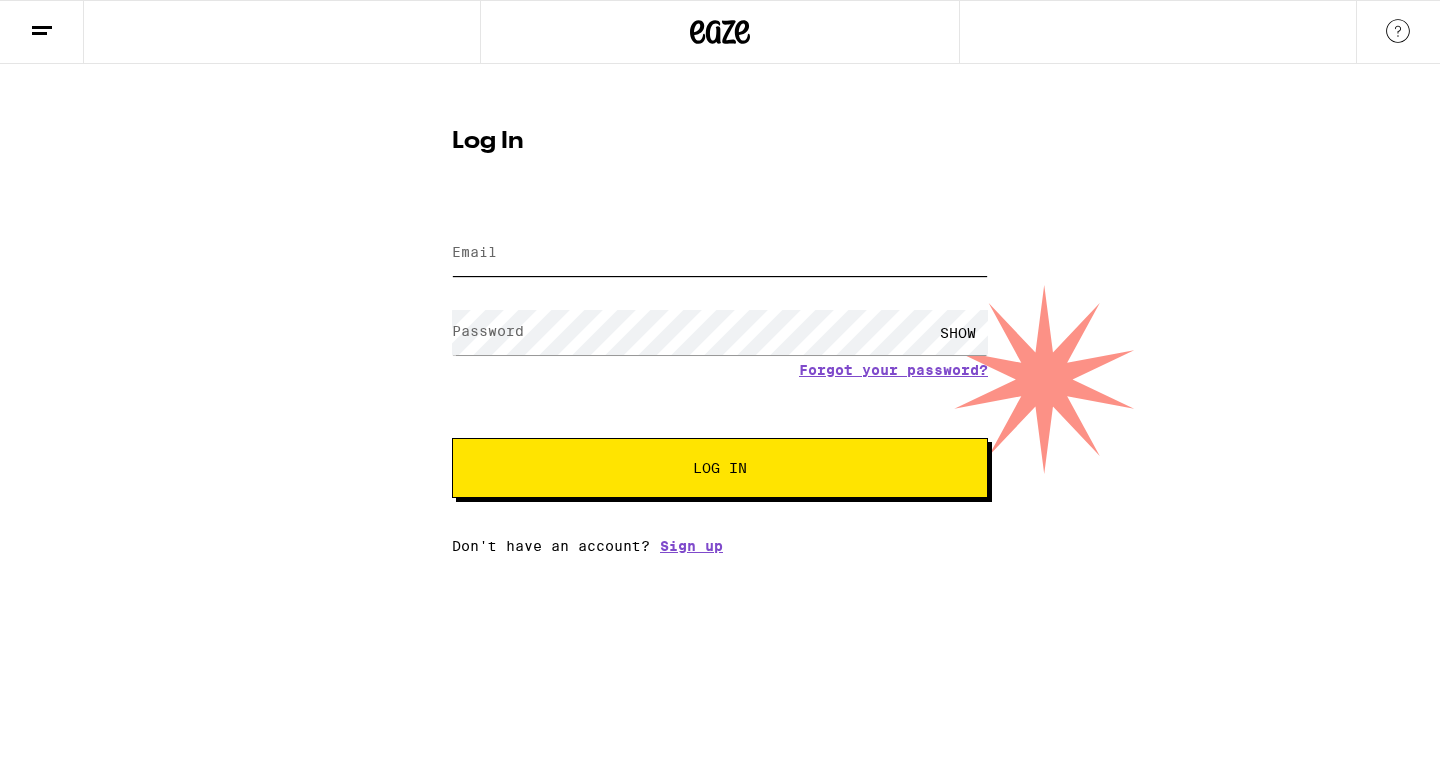 type on "[EMAIL]" 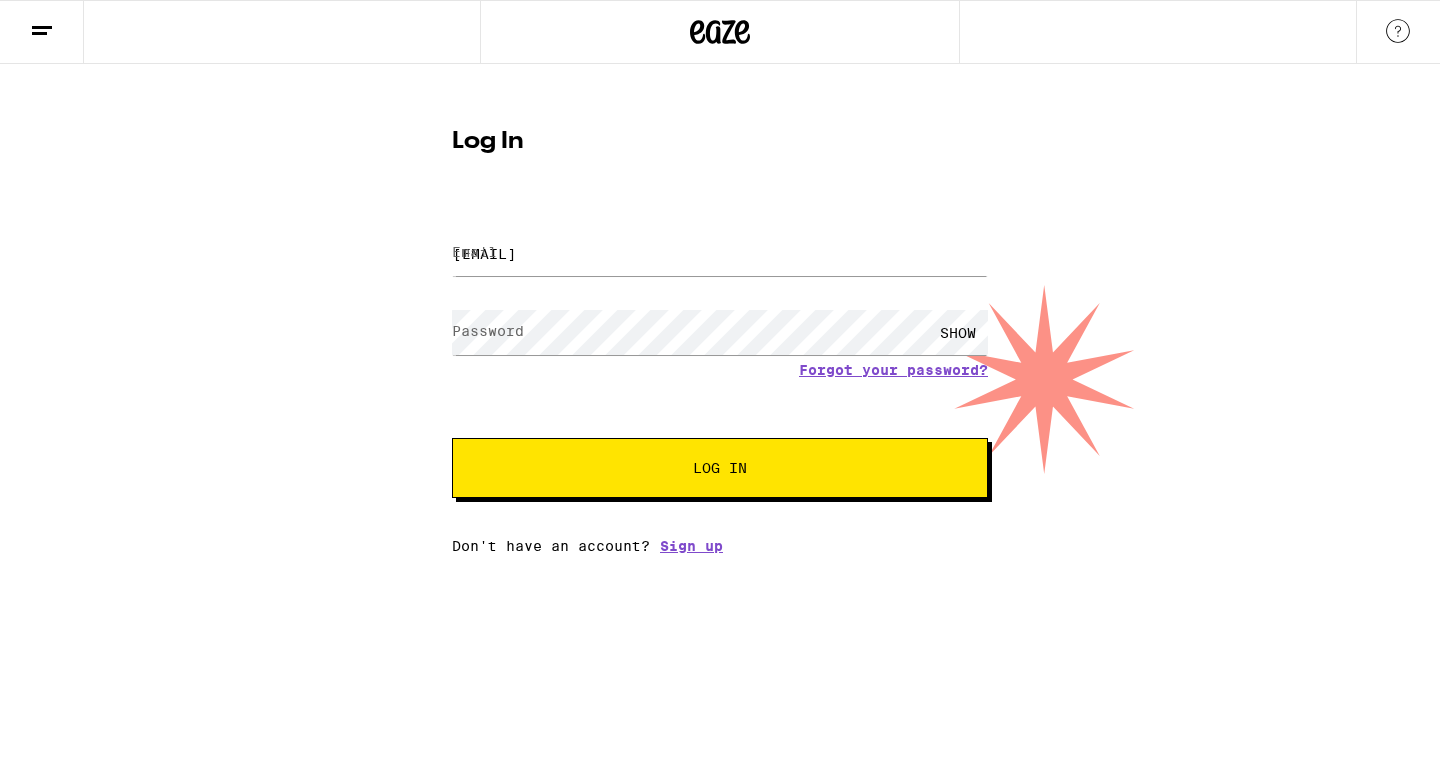 click on "Log In" at bounding box center [720, 468] 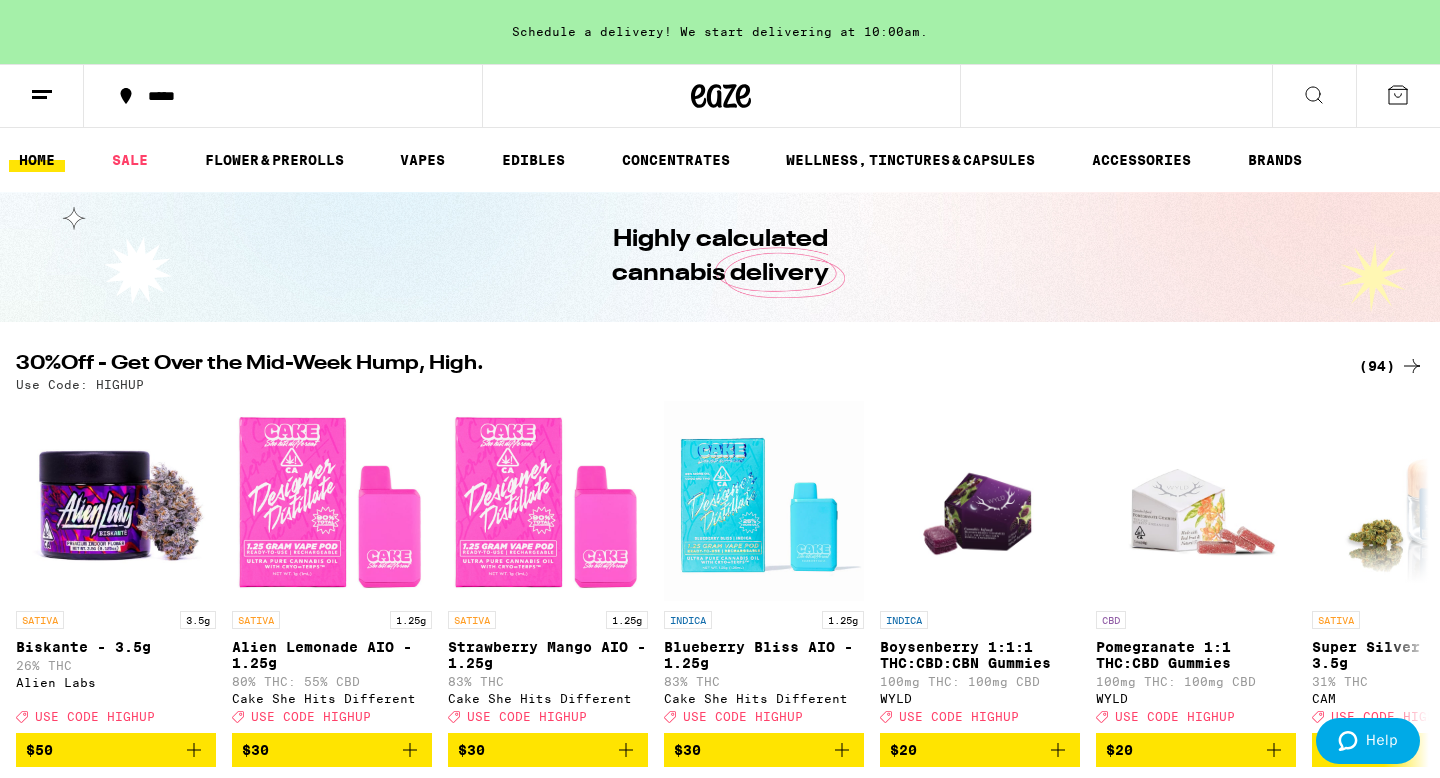 scroll, scrollTop: 0, scrollLeft: 0, axis: both 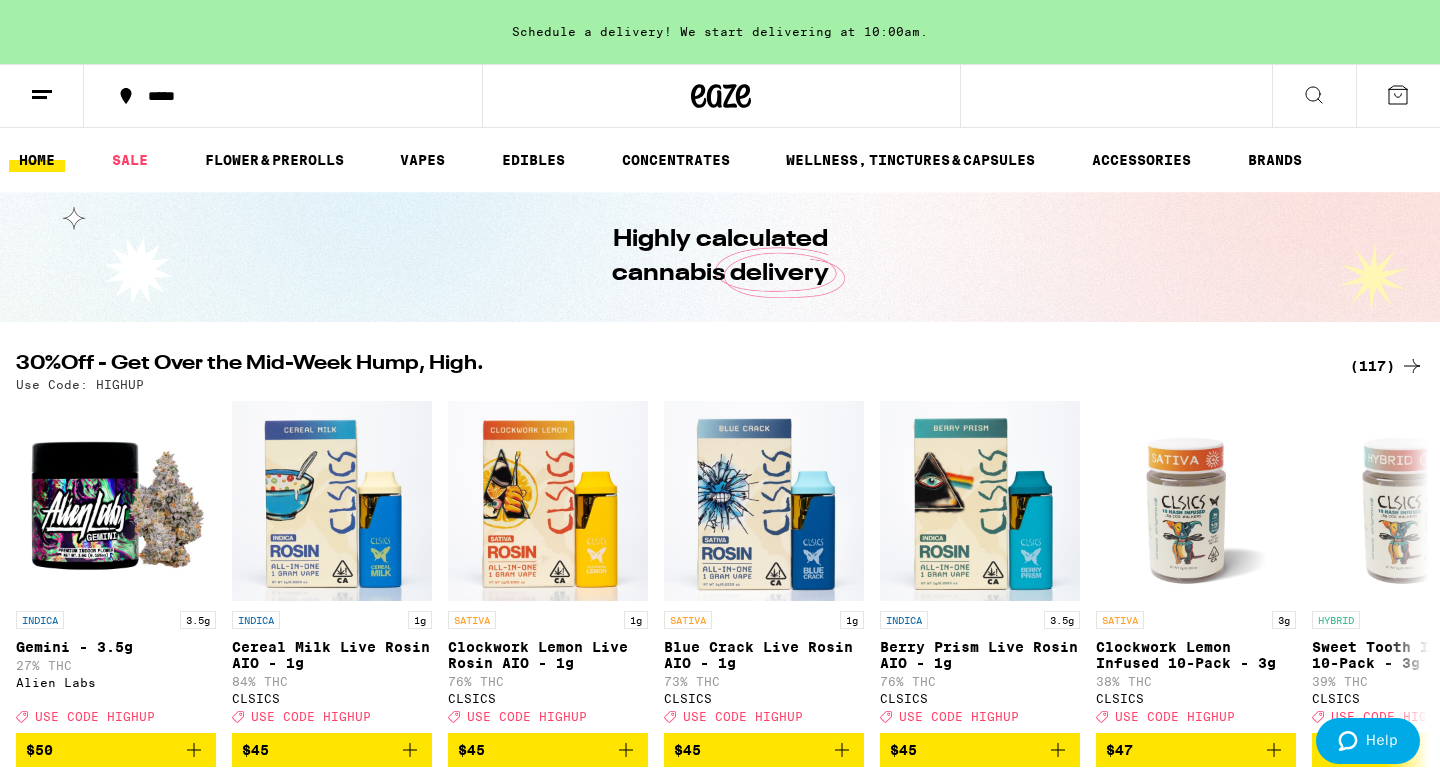 click 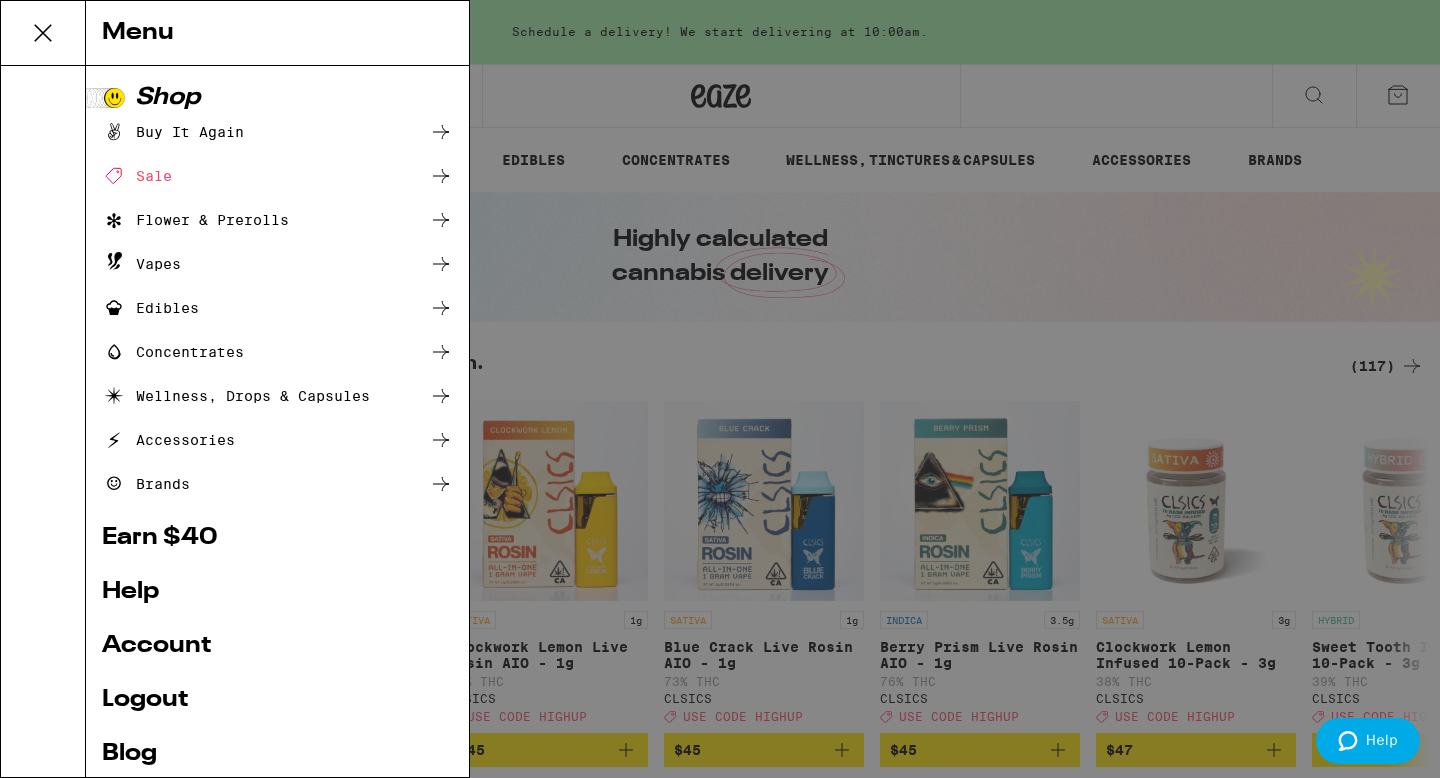 click 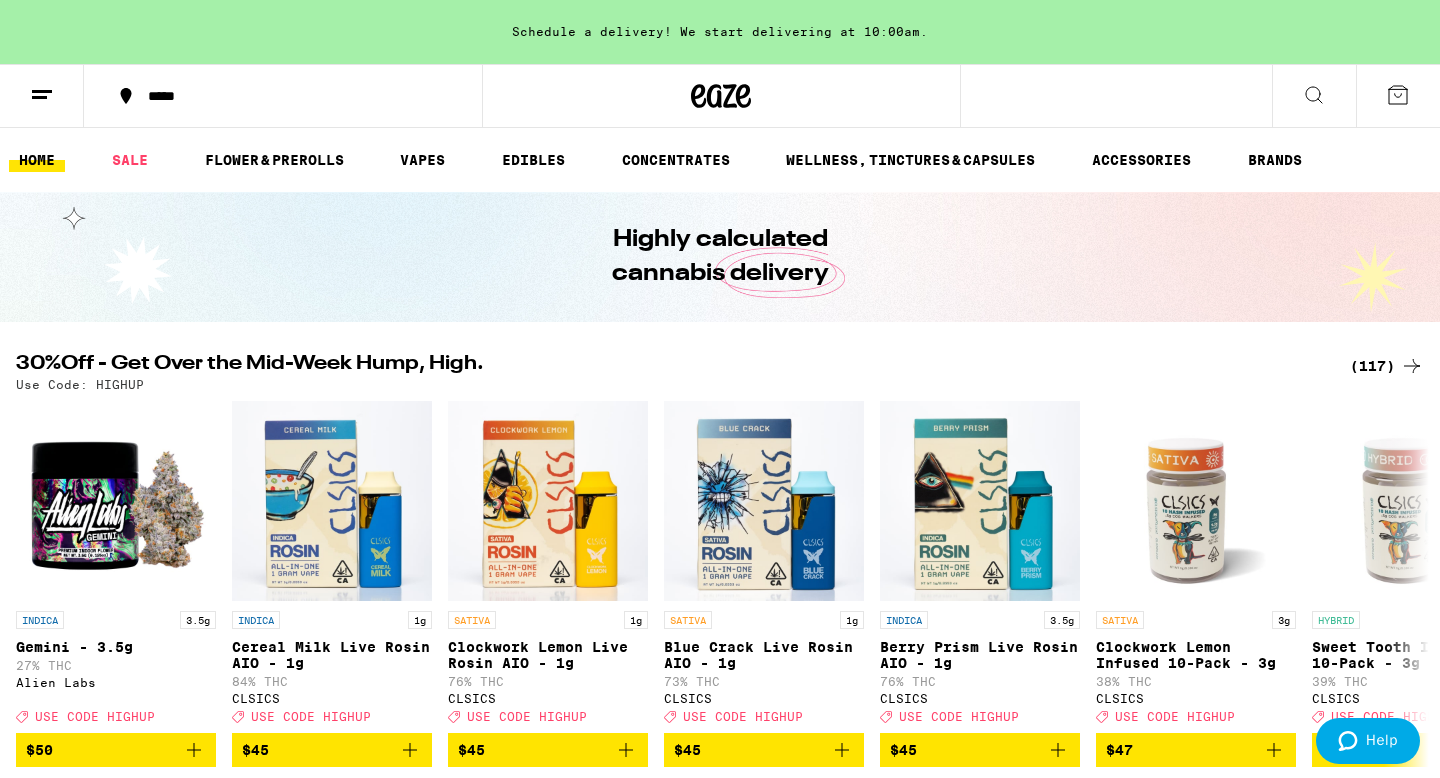 click 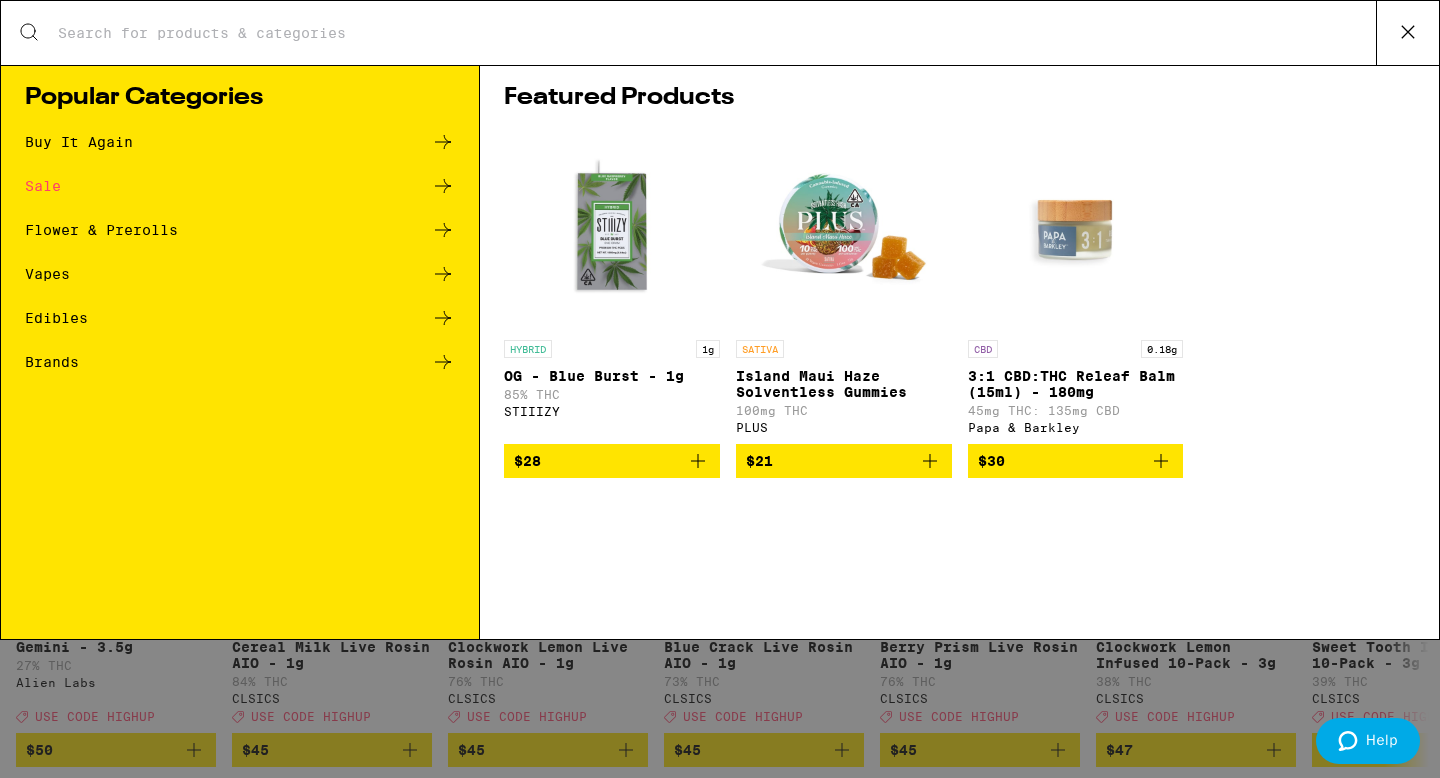 click on "Search for Products" at bounding box center [716, 33] 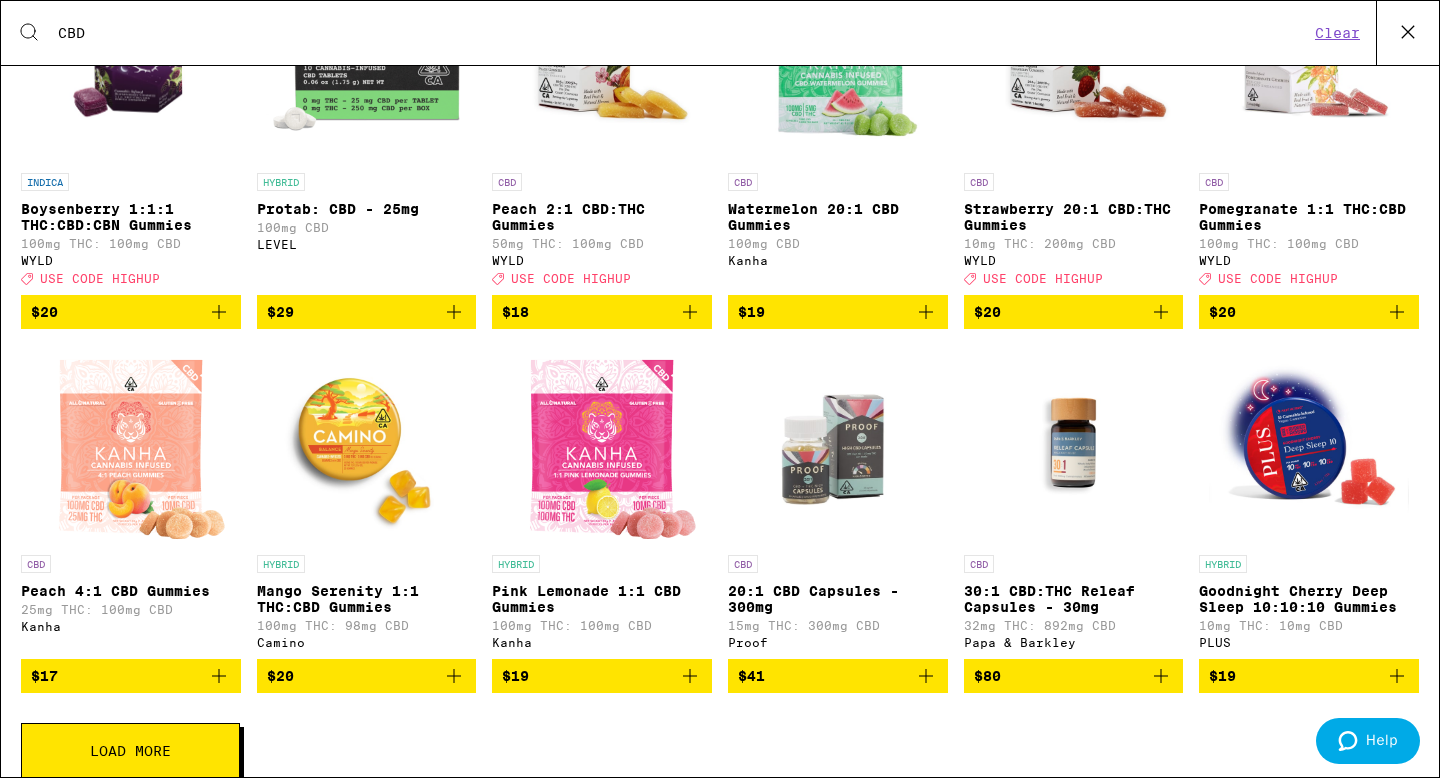 scroll, scrollTop: 288, scrollLeft: 0, axis: vertical 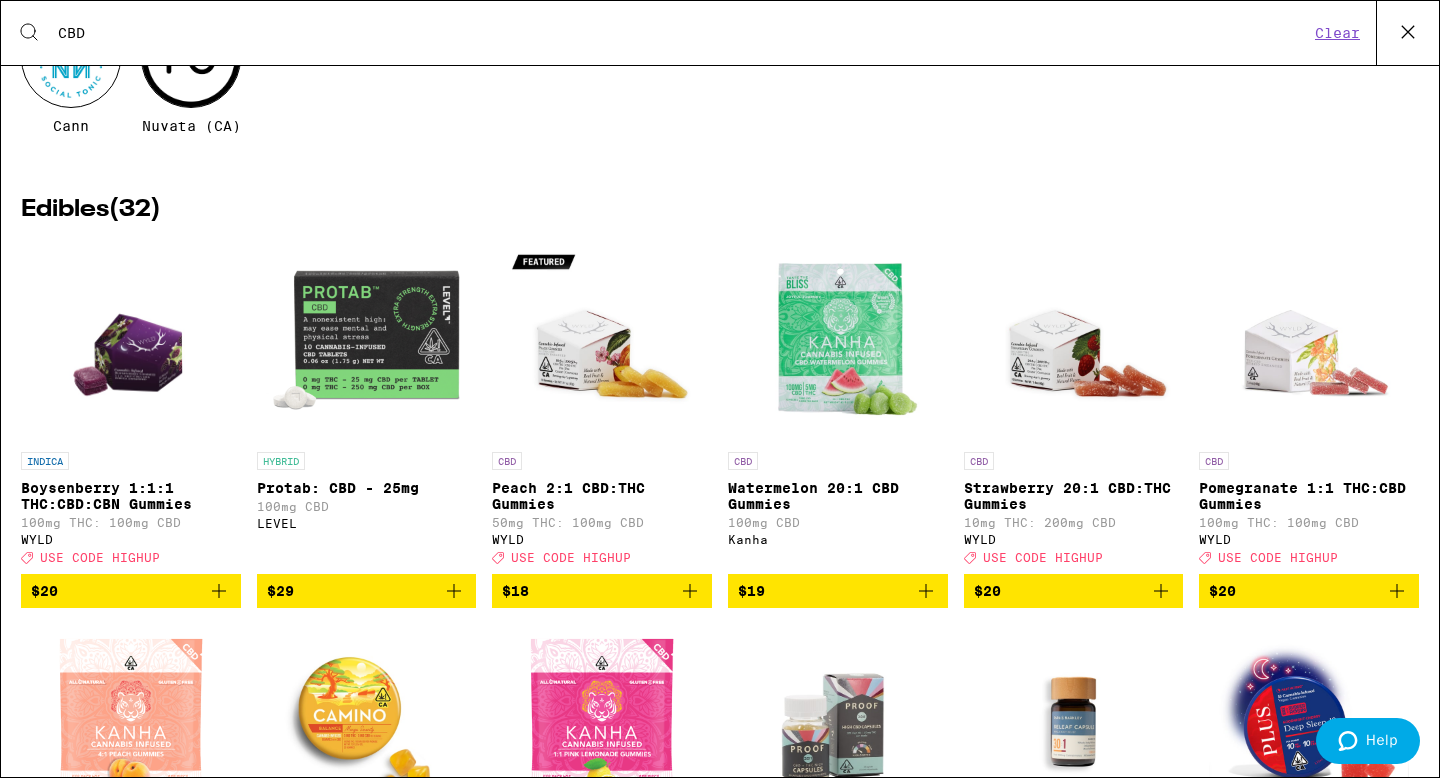 click on "CBD" at bounding box center [683, 33] 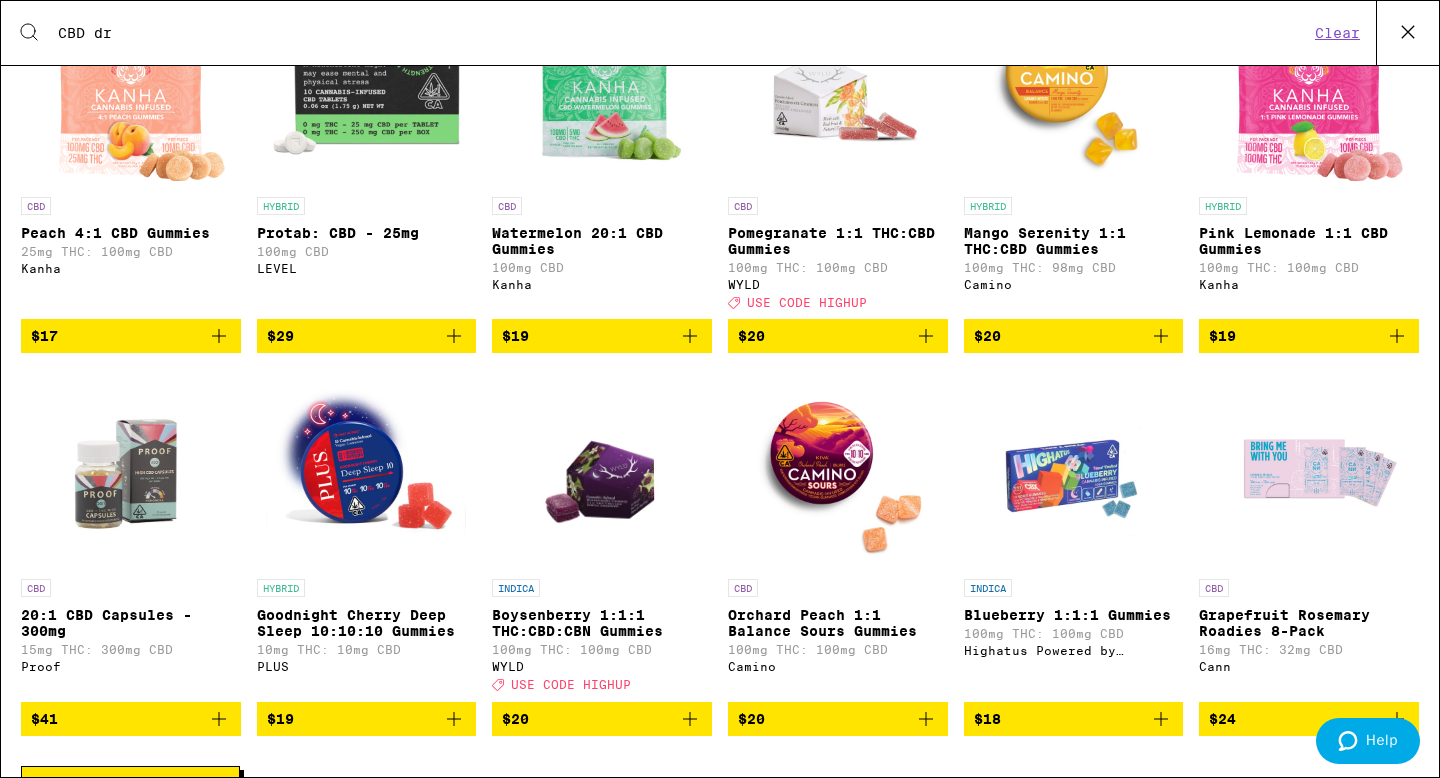 scroll, scrollTop: 0, scrollLeft: 0, axis: both 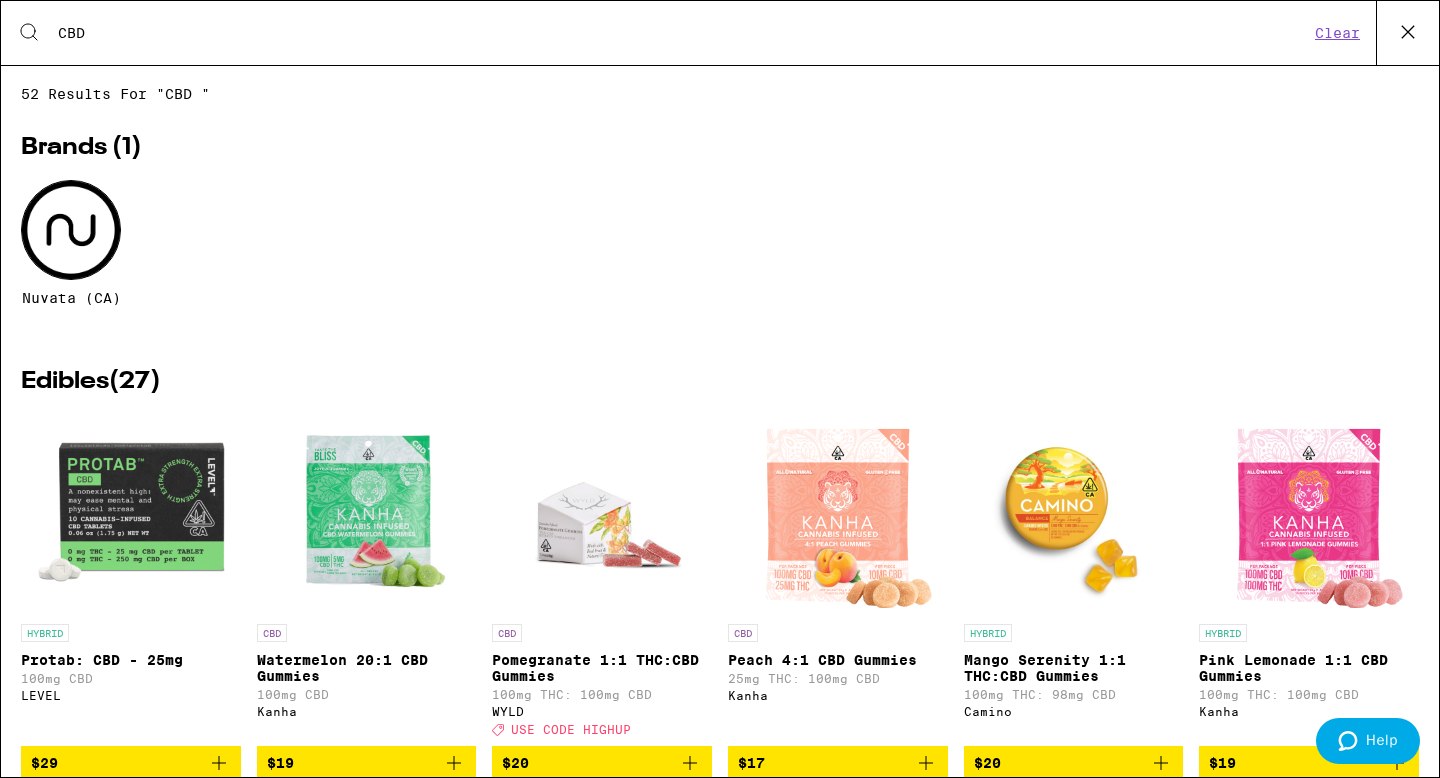 type on "CBD" 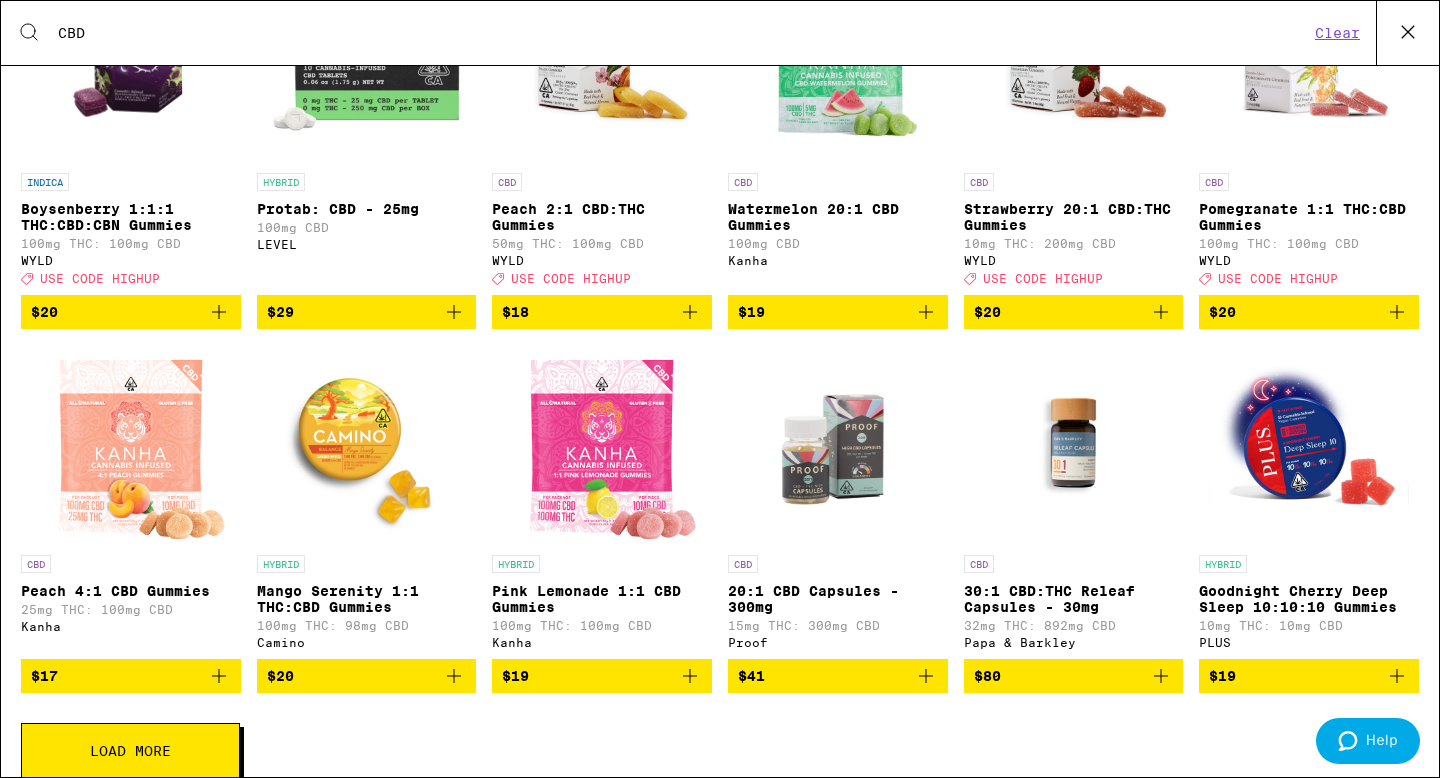 scroll, scrollTop: 630, scrollLeft: 0, axis: vertical 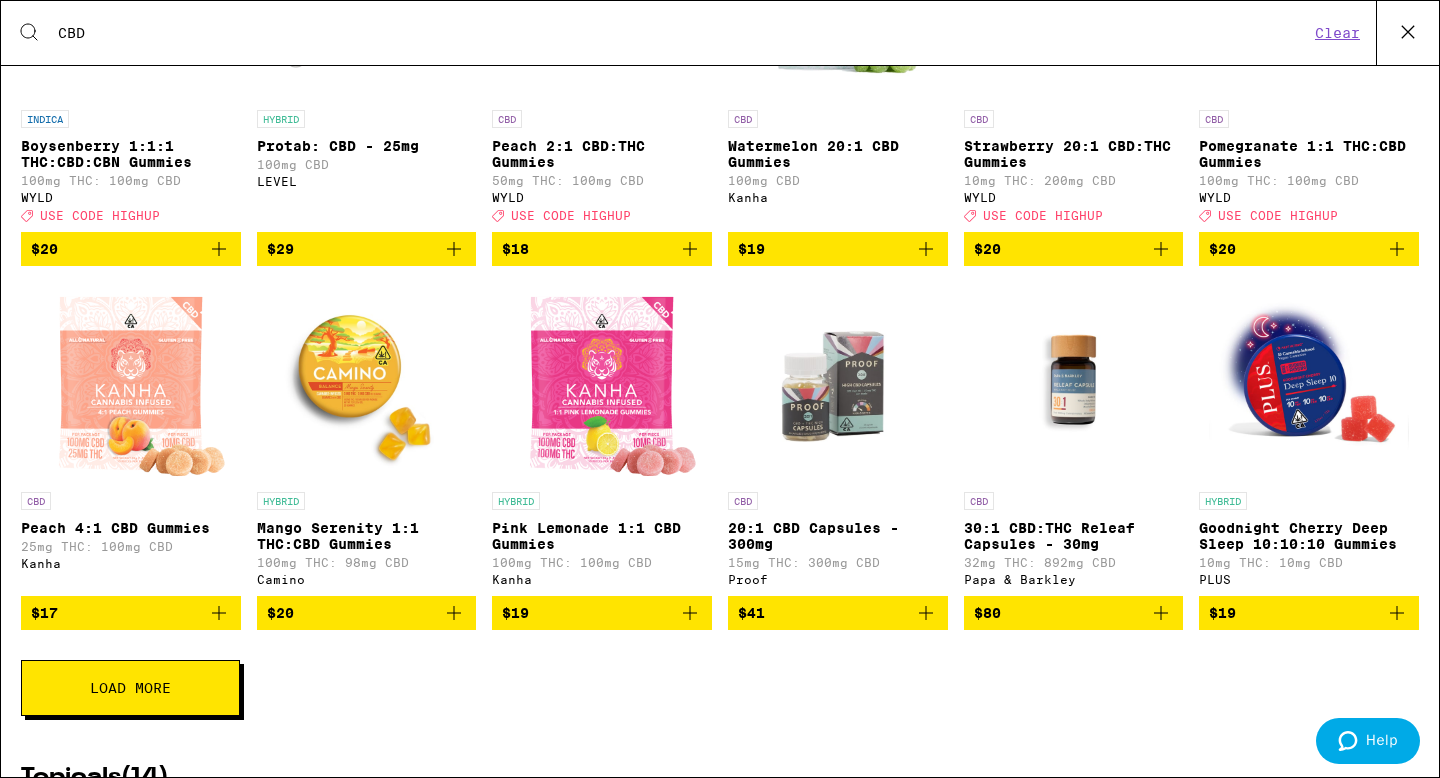 click at bounding box center (1309, 382) 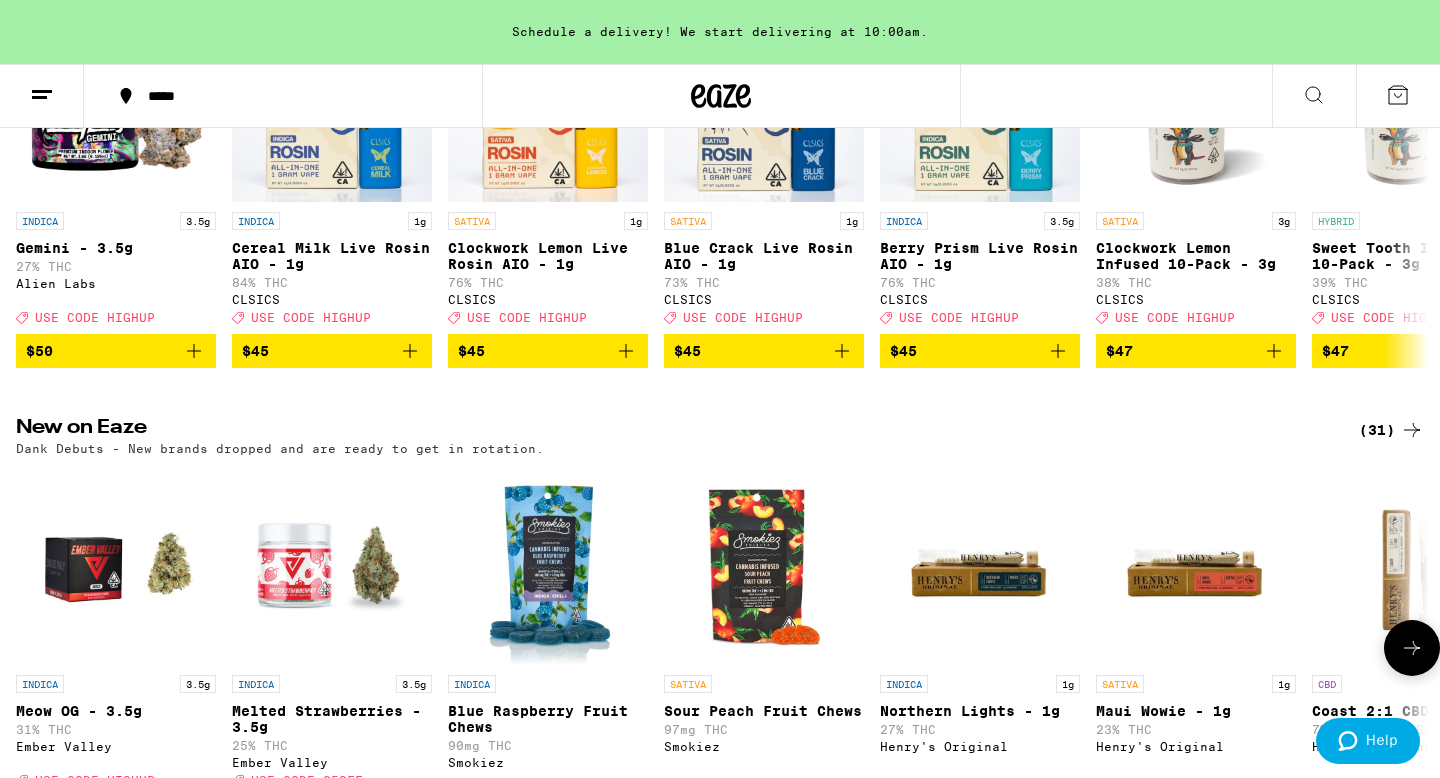 scroll, scrollTop: 0, scrollLeft: 0, axis: both 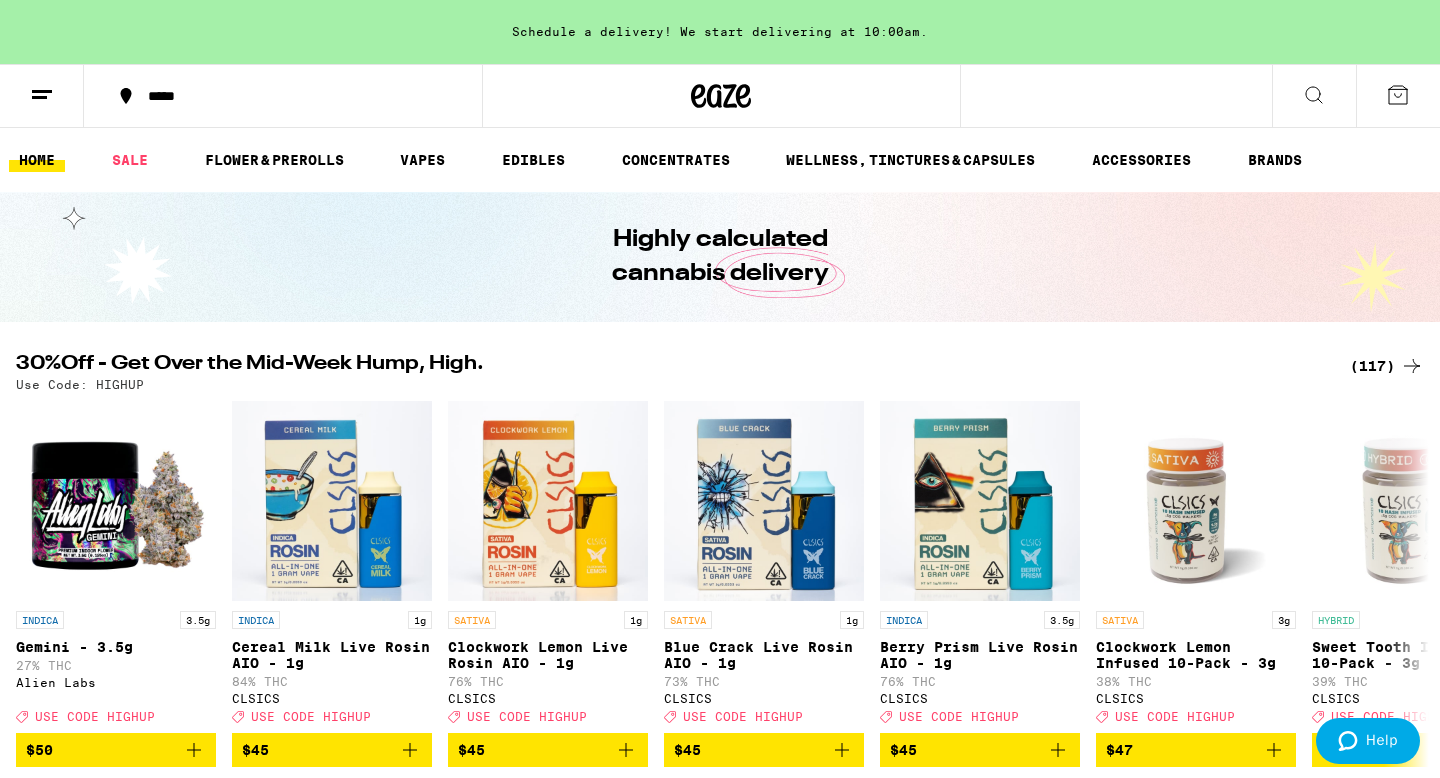 click 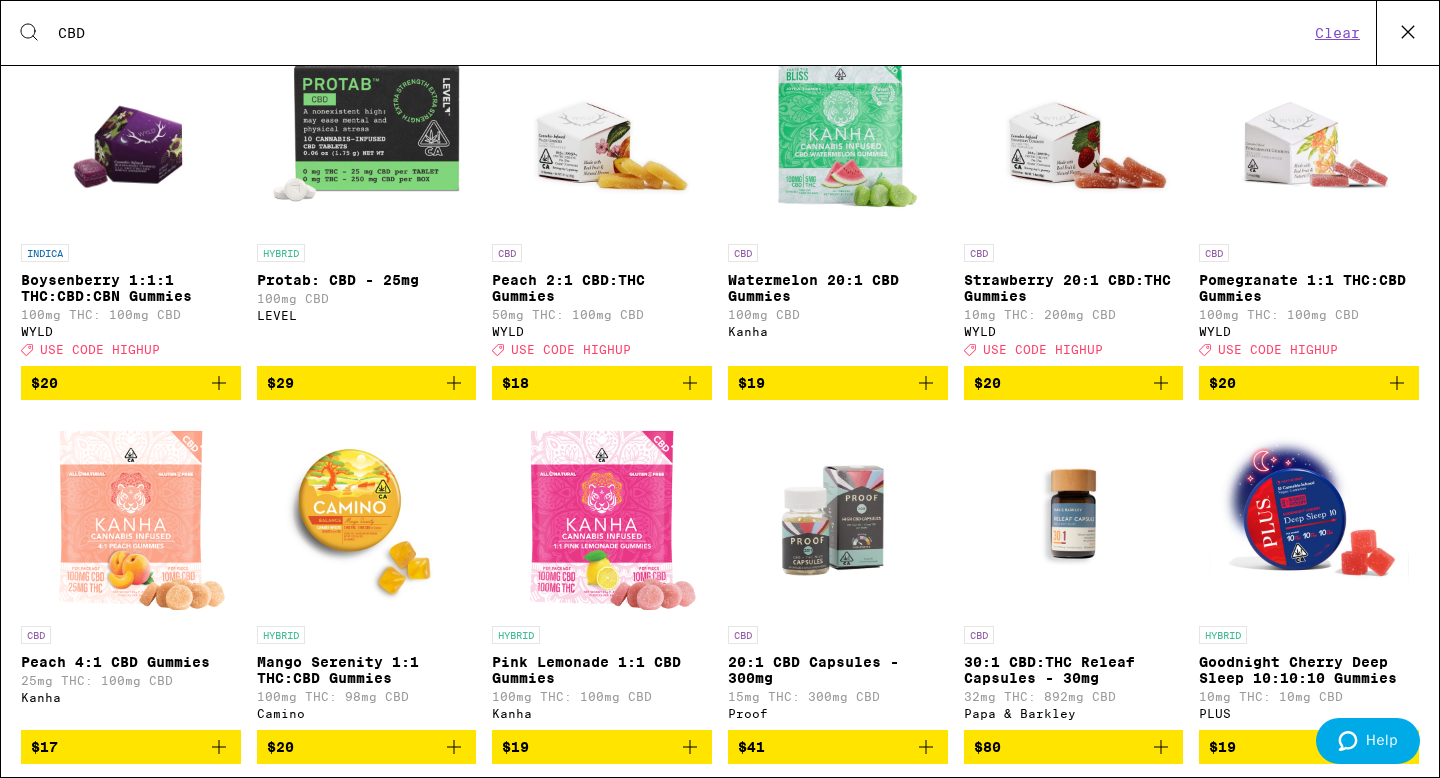 scroll, scrollTop: 479, scrollLeft: 0, axis: vertical 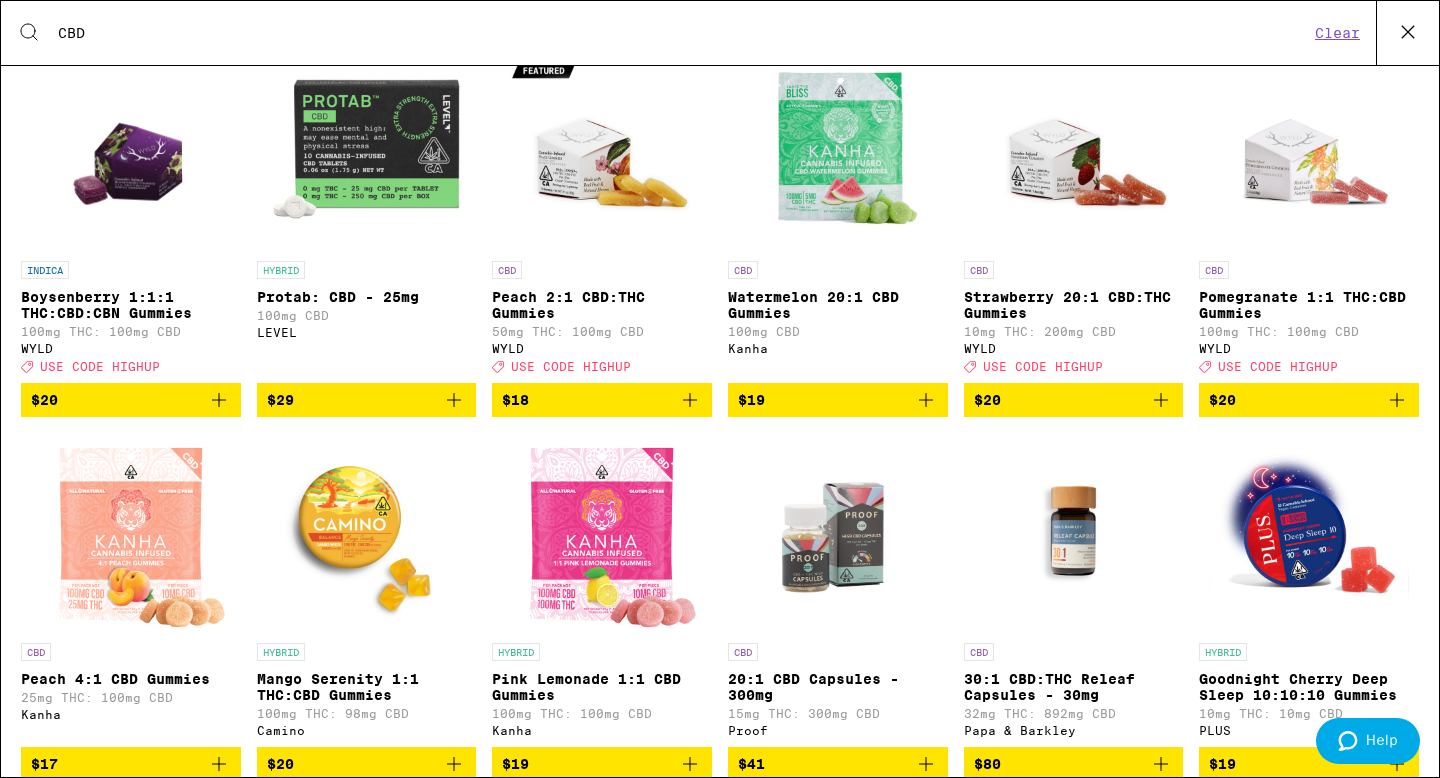 click on "Watermelon 20:1 CBD Gummies" at bounding box center [838, 305] 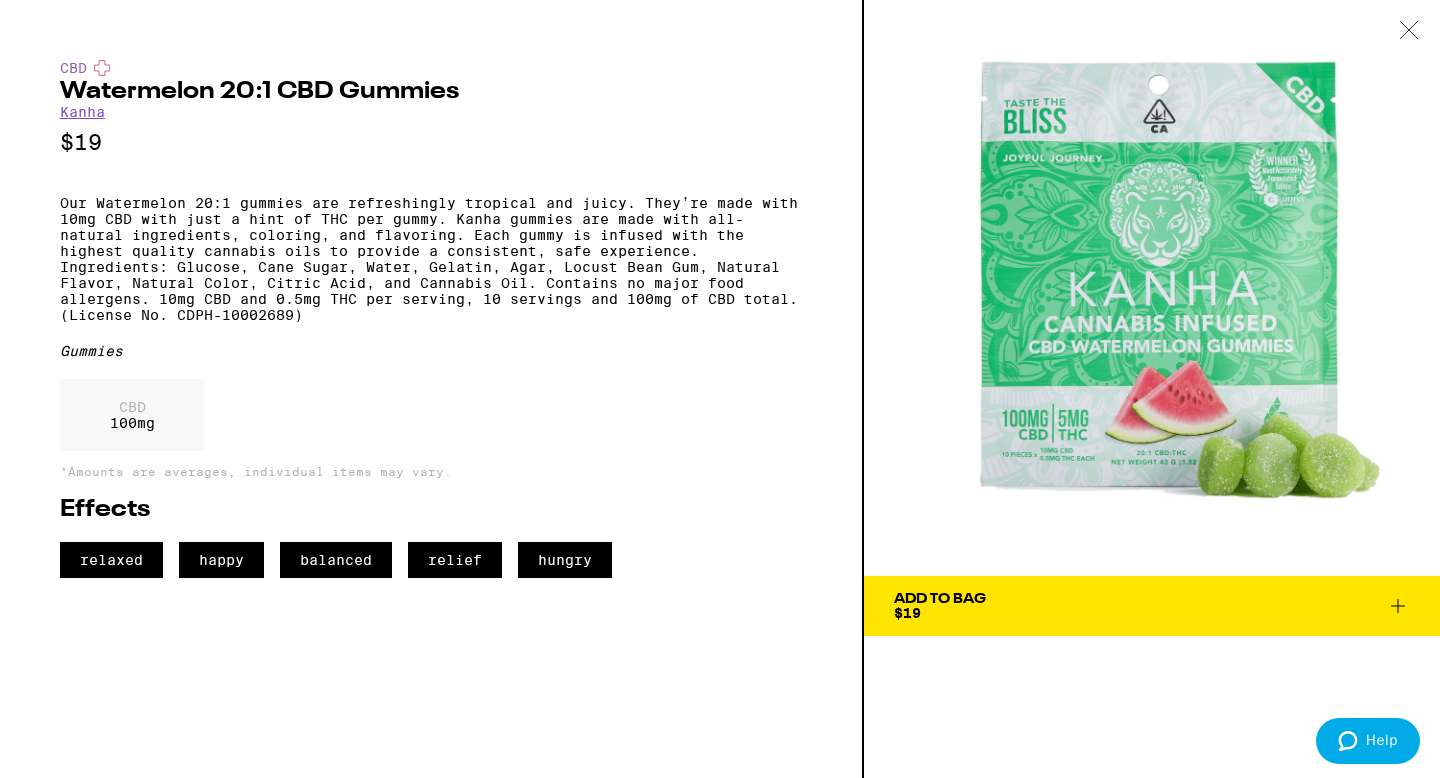 click 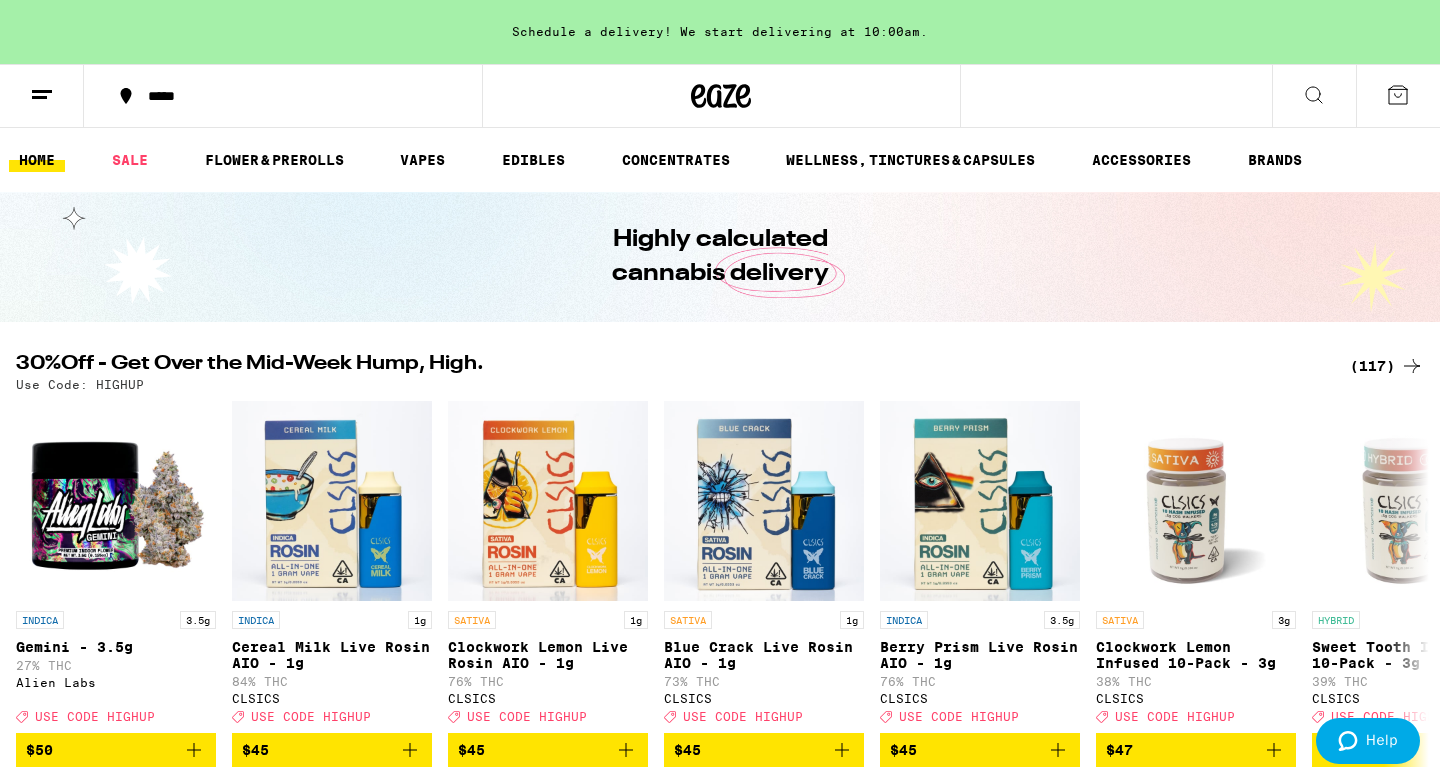 click 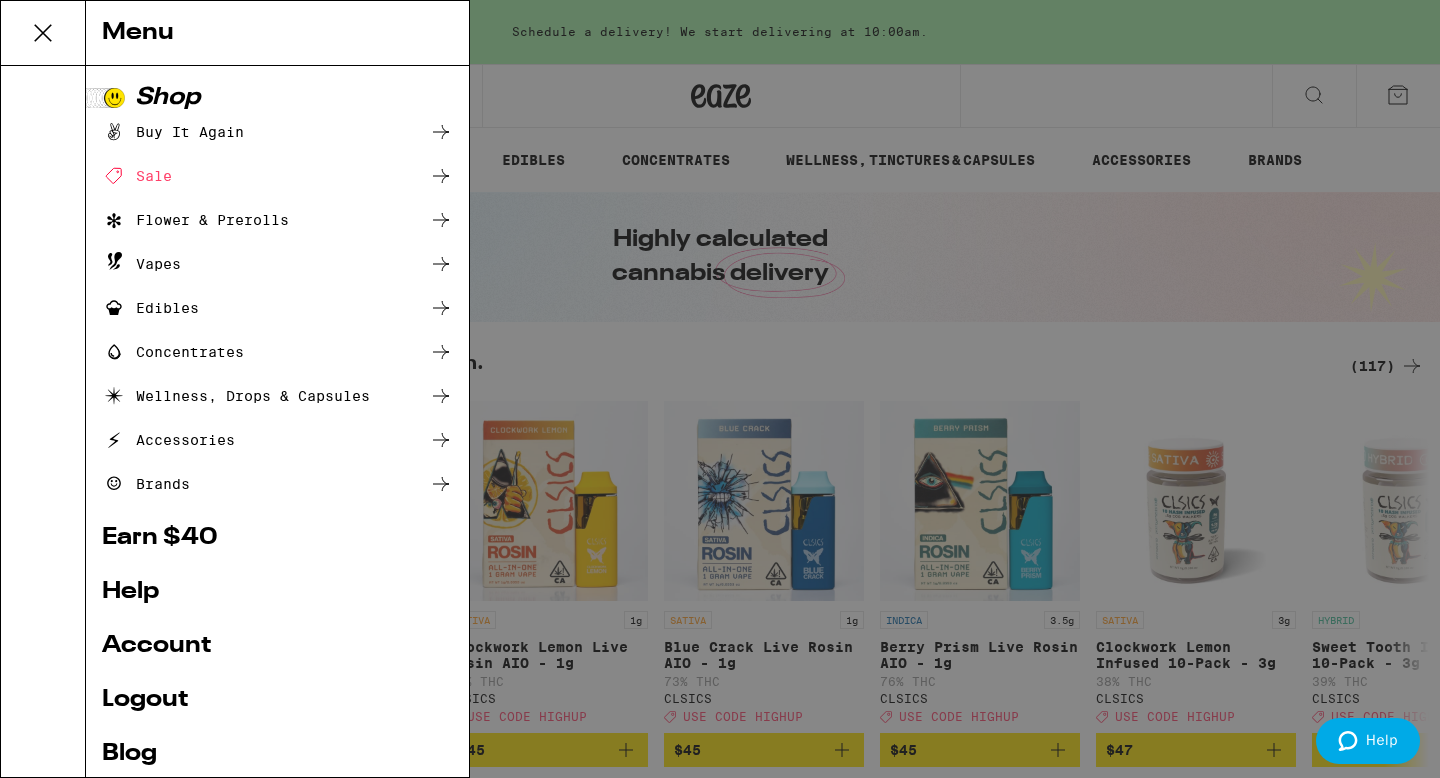 click on "Logout" at bounding box center (277, 700) 